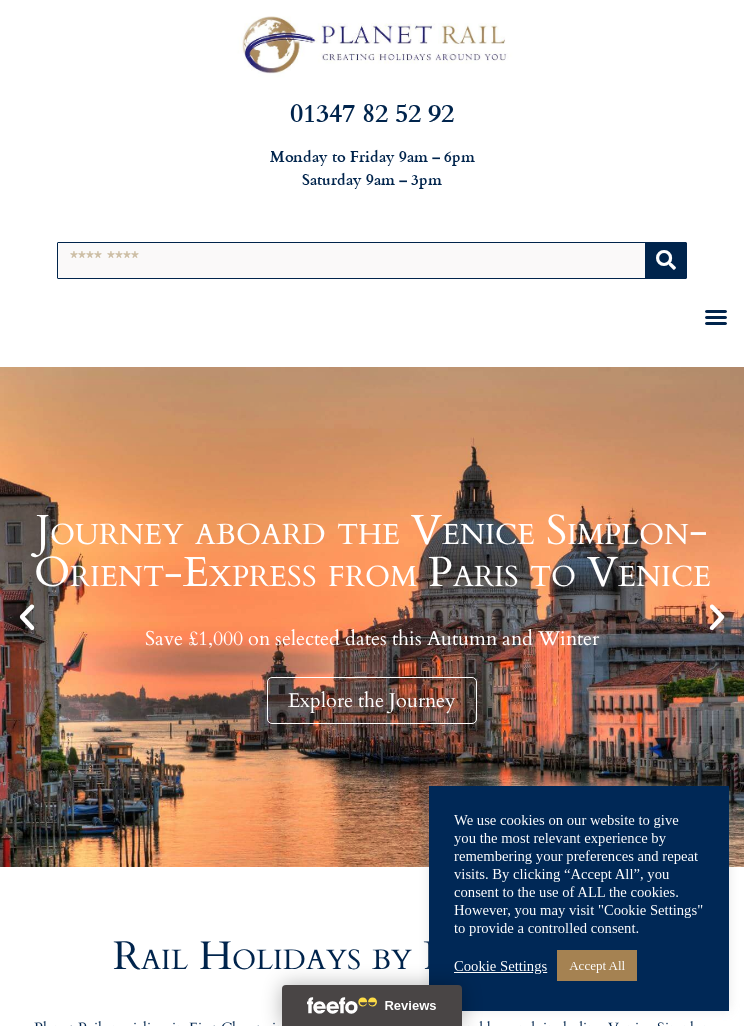 scroll, scrollTop: 0, scrollLeft: 0, axis: both 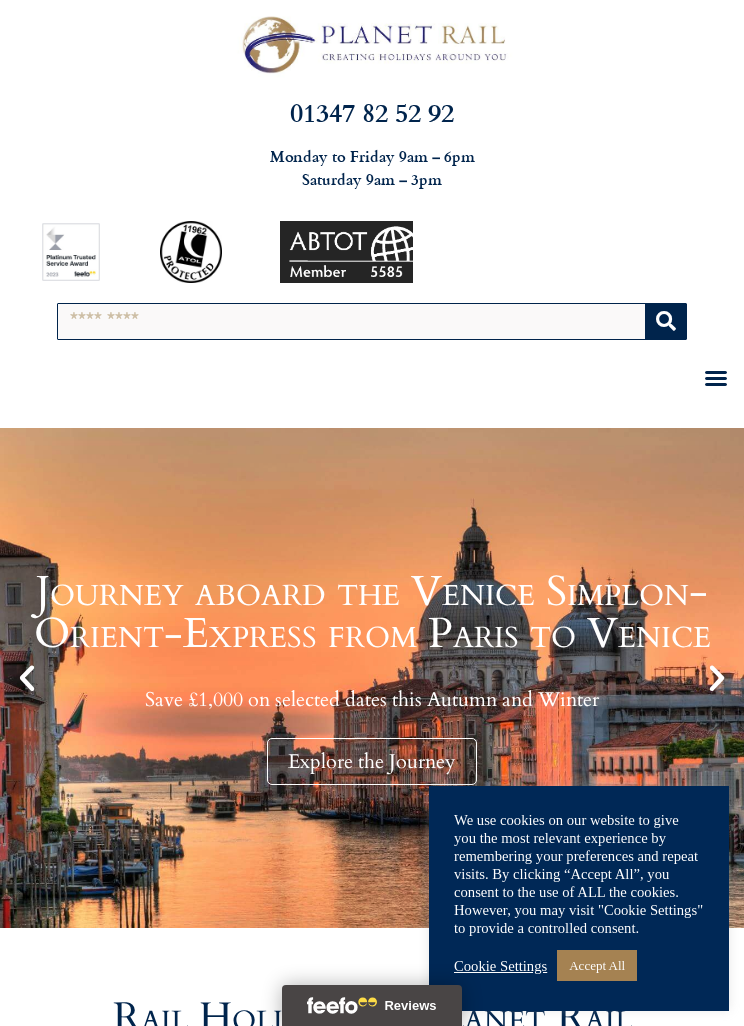 click on "Search" at bounding box center (352, 321) 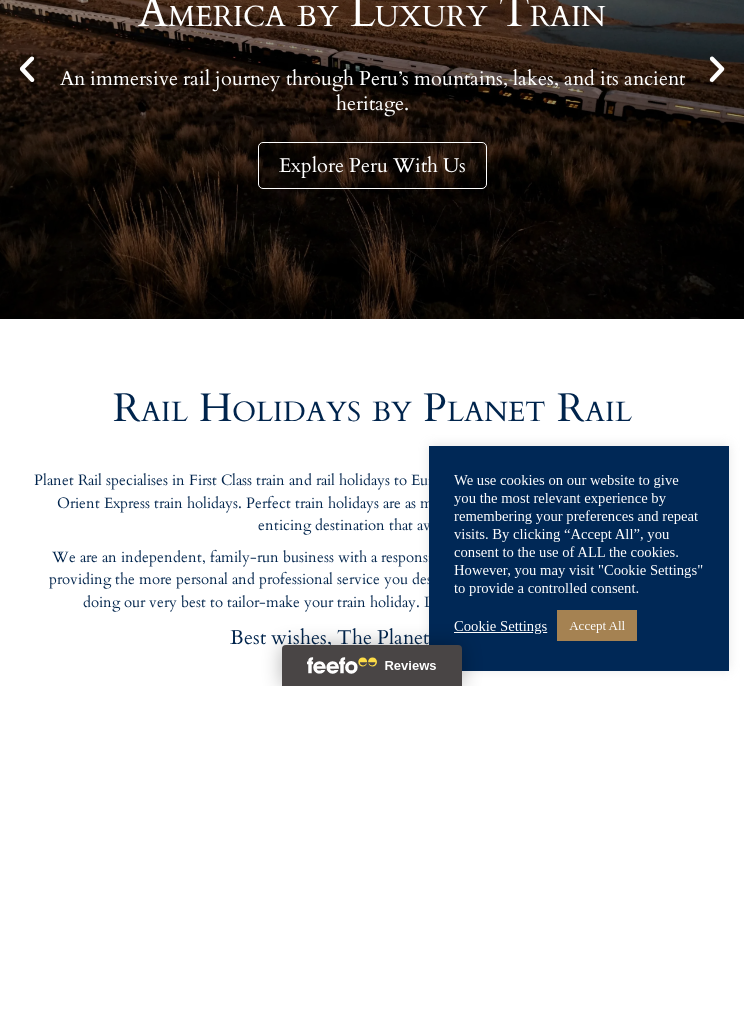 scroll, scrollTop: 283, scrollLeft: 0, axis: vertical 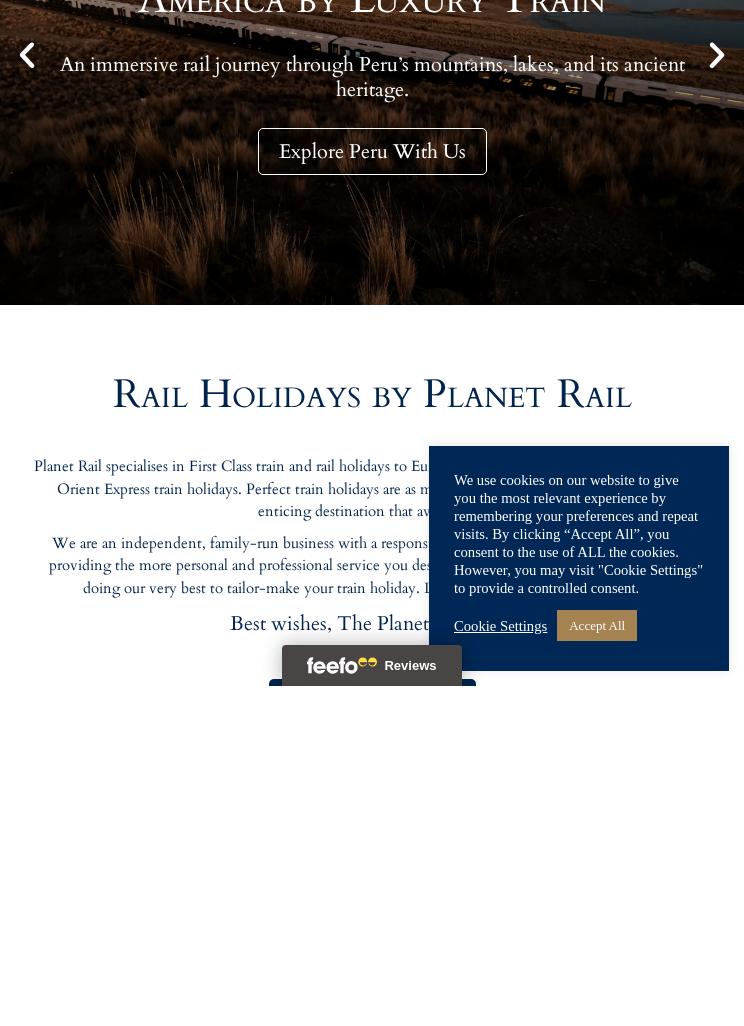 click on "Accept All" at bounding box center [597, 965] 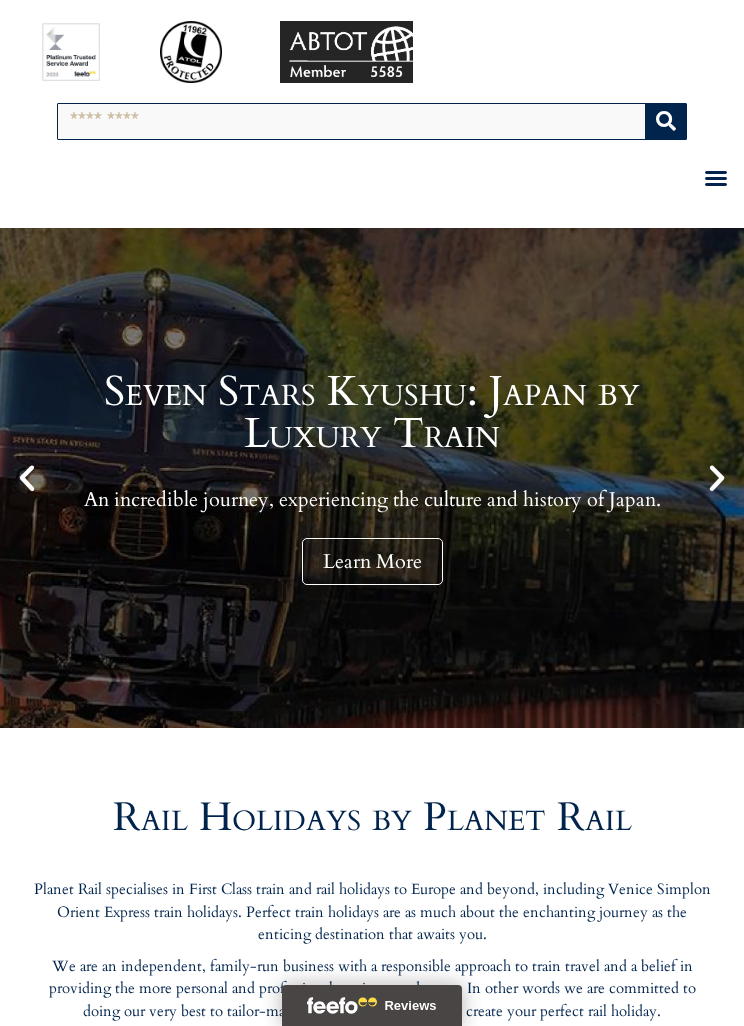 scroll, scrollTop: 0, scrollLeft: 0, axis: both 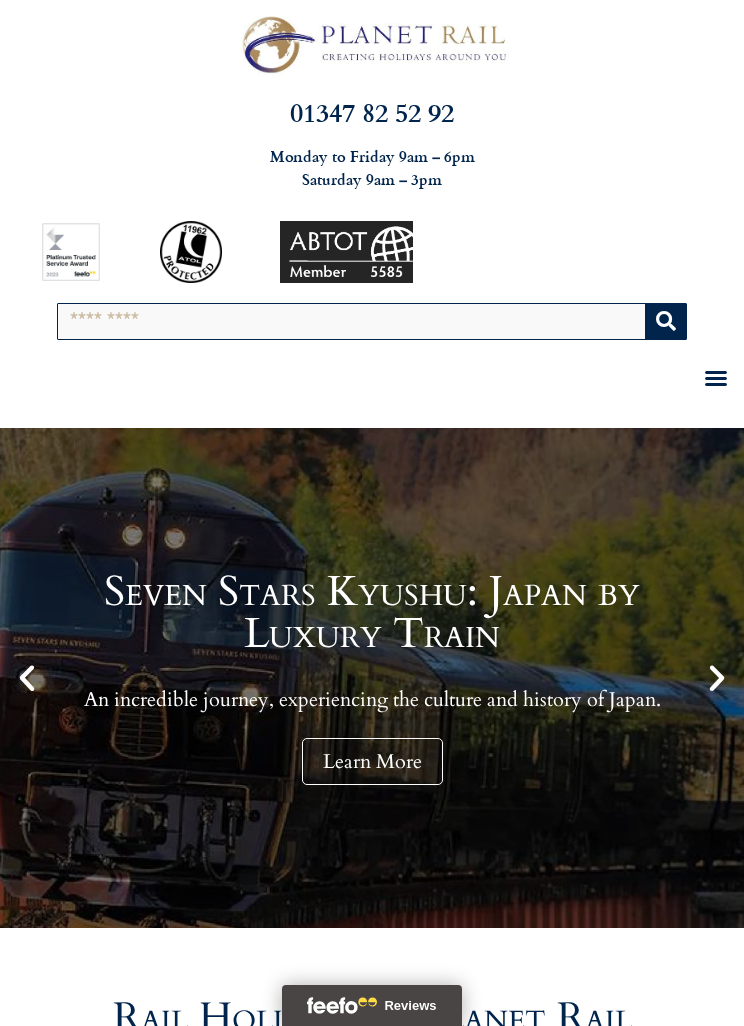 click on "Search" at bounding box center [352, 321] 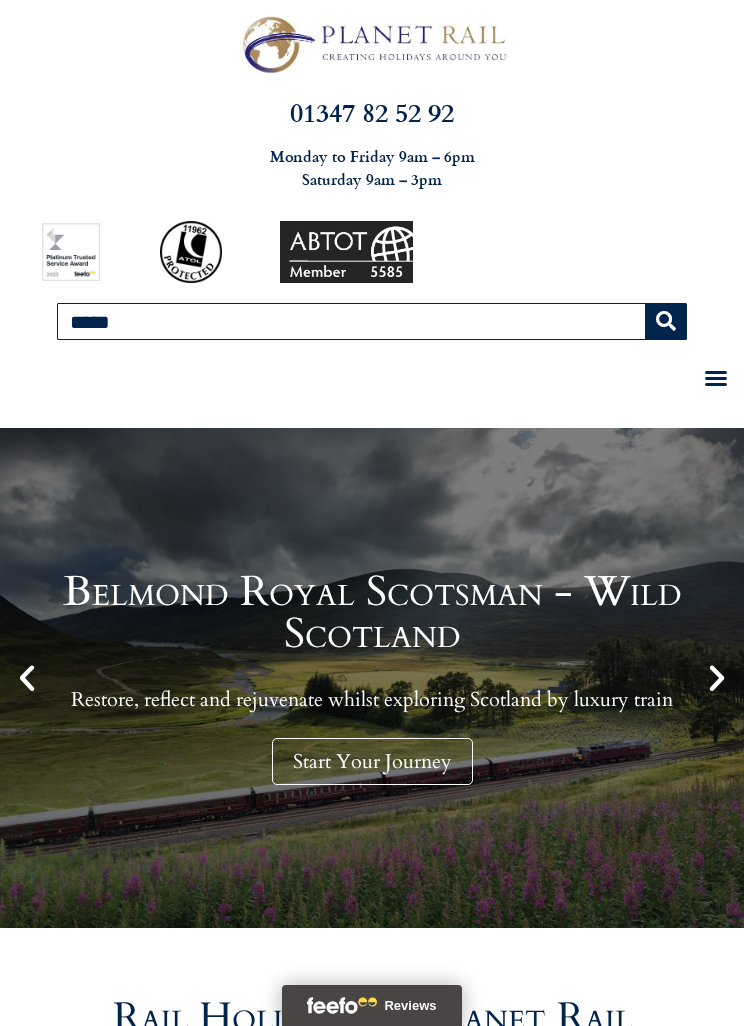 type on "*****" 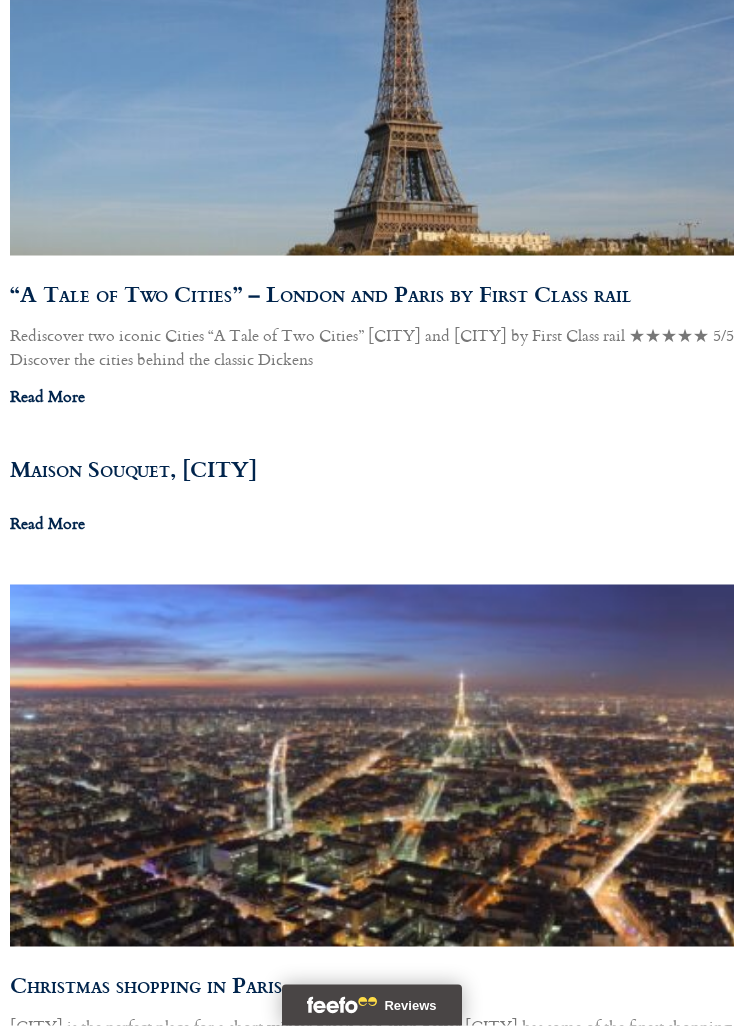 scroll, scrollTop: 2935, scrollLeft: 0, axis: vertical 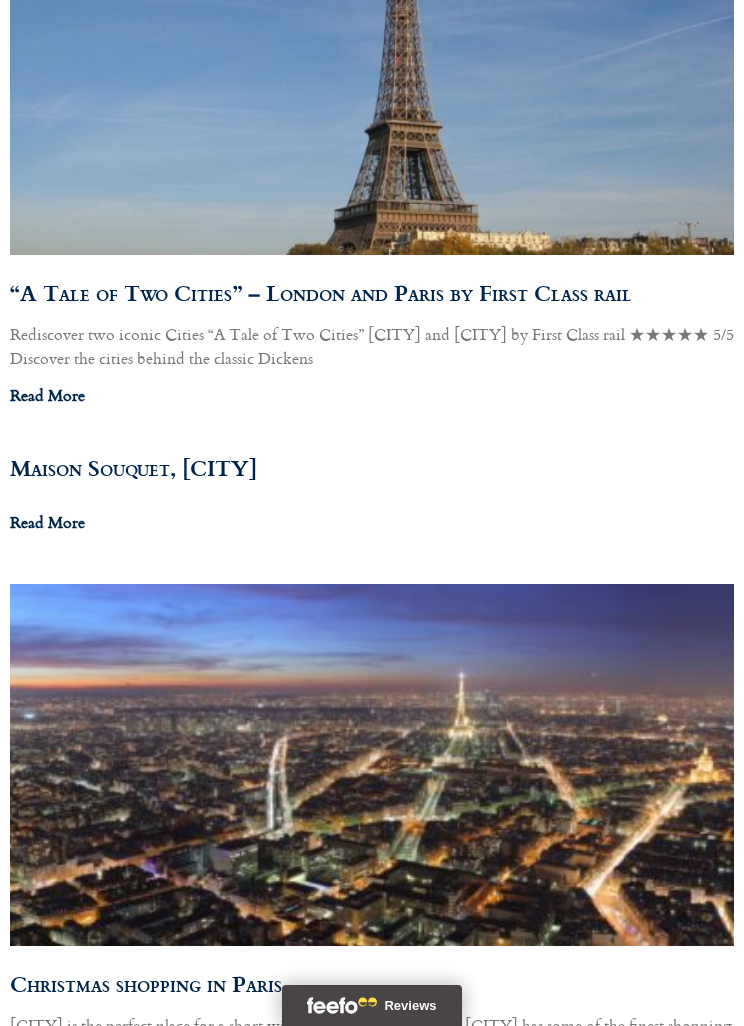 click on "“A Tale of Two Cities” – London and Paris by First Class rail" at bounding box center (321, 292) 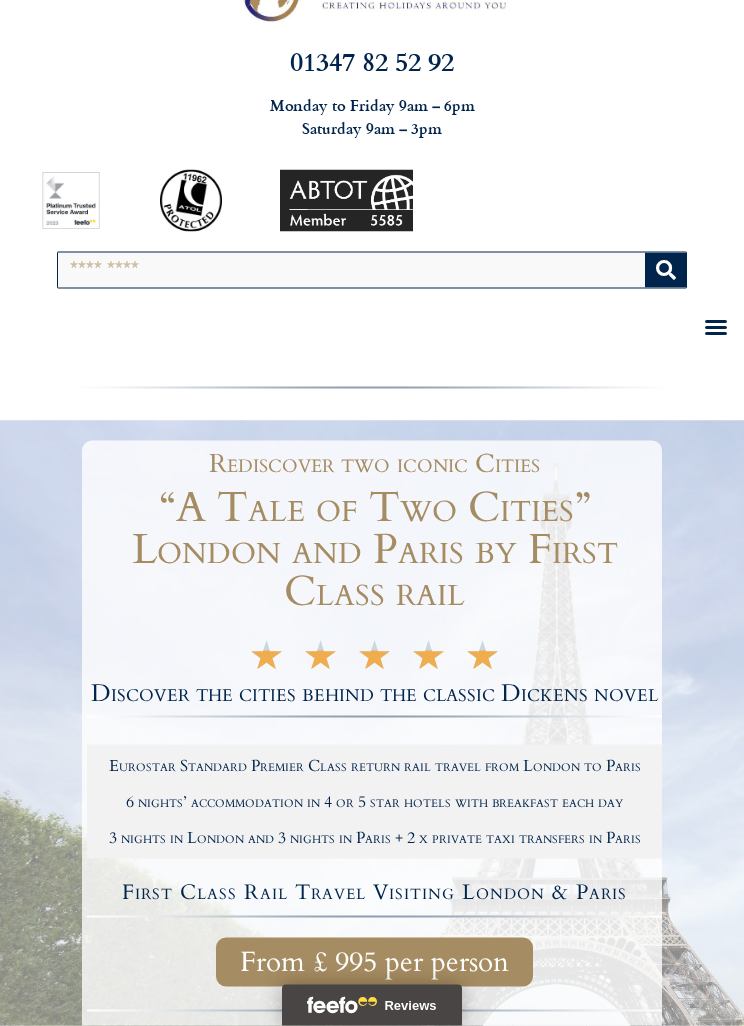 scroll, scrollTop: 0, scrollLeft: 0, axis: both 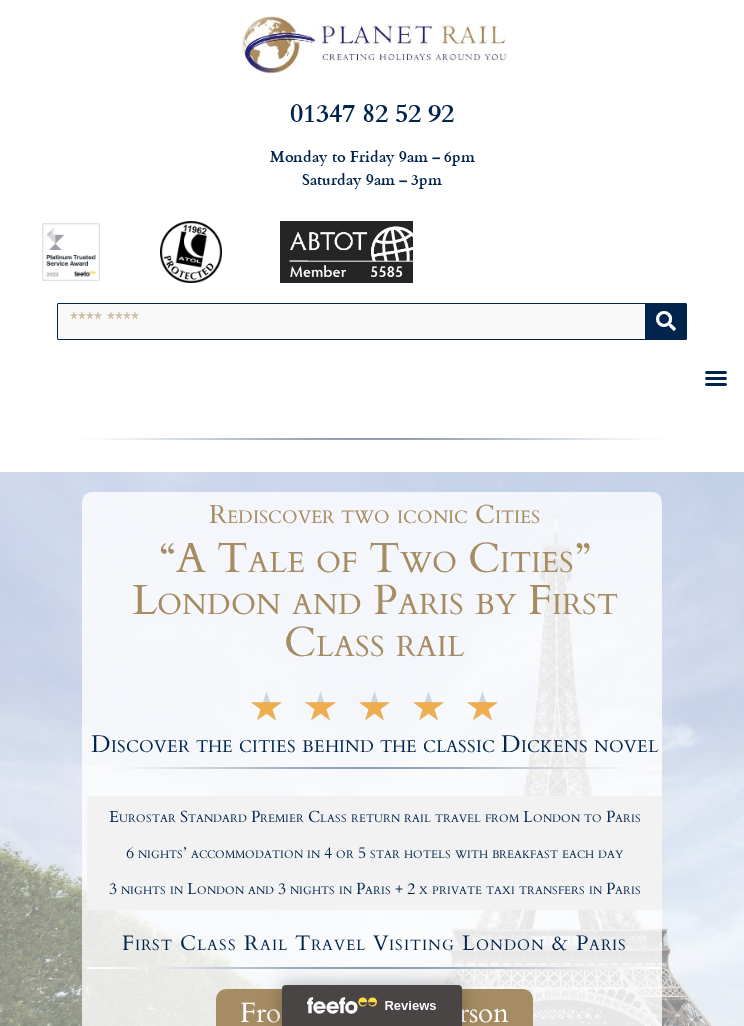 click on "Search" at bounding box center (352, 321) 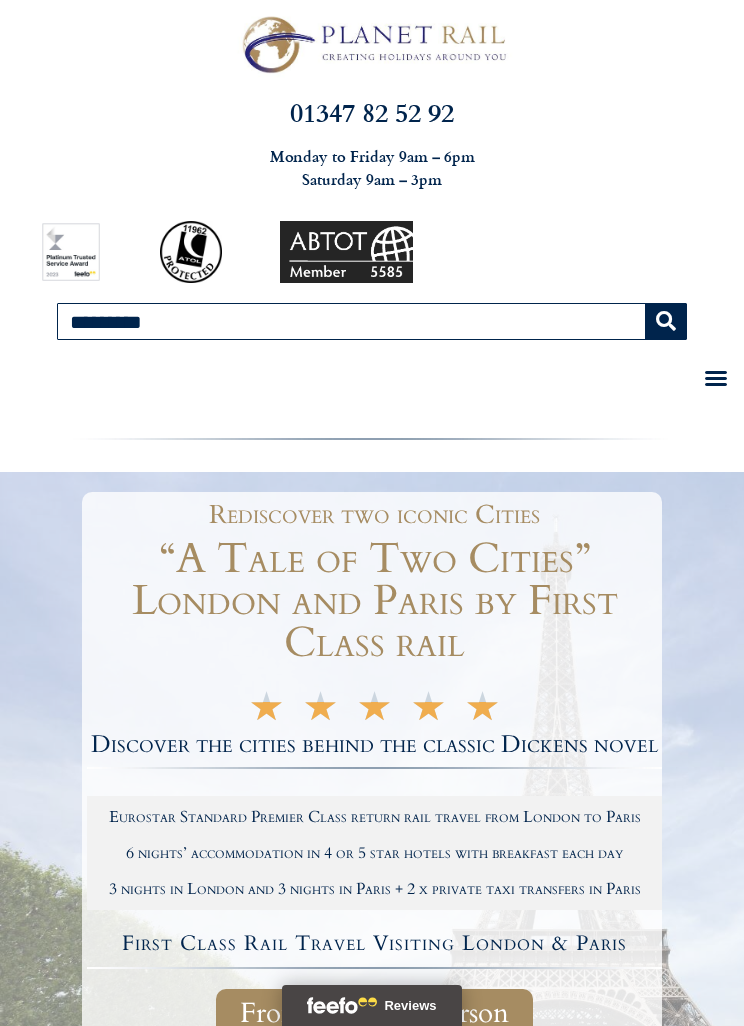 type on "*********" 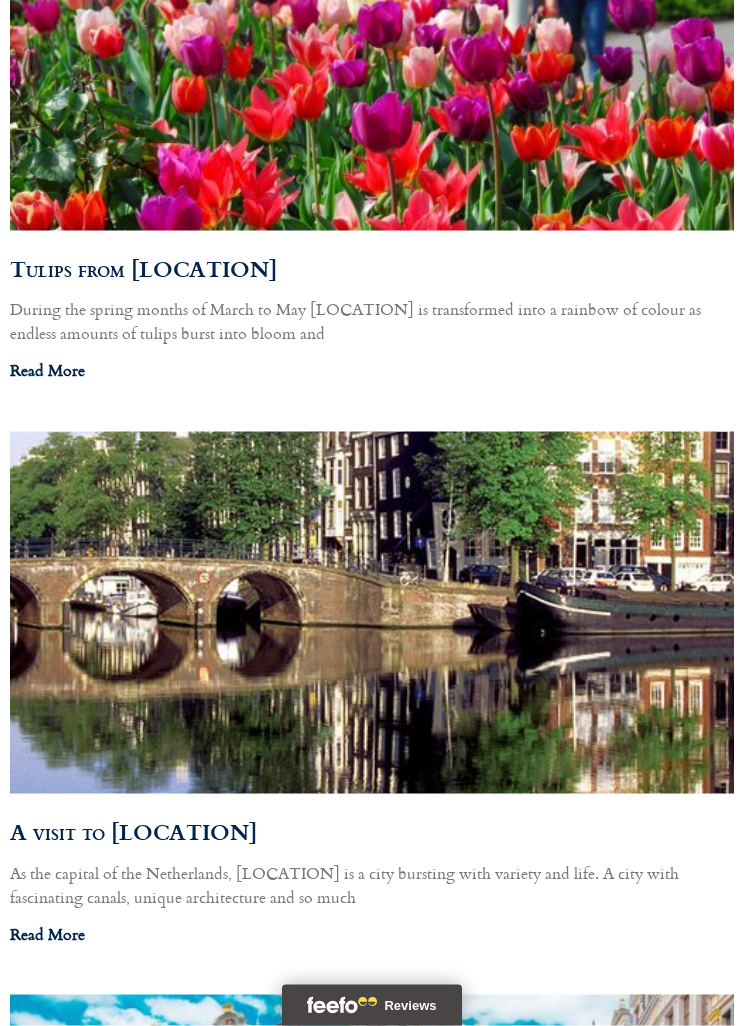 scroll, scrollTop: 4203, scrollLeft: 0, axis: vertical 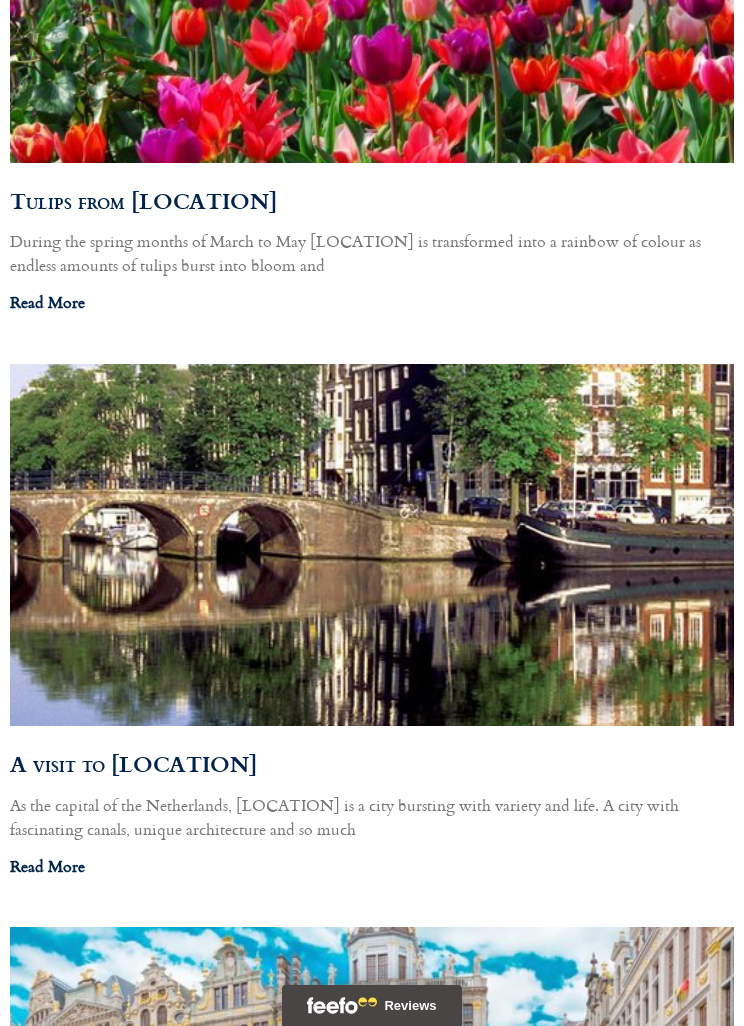 click on "A visit to [LOCATION]" at bounding box center [133, 763] 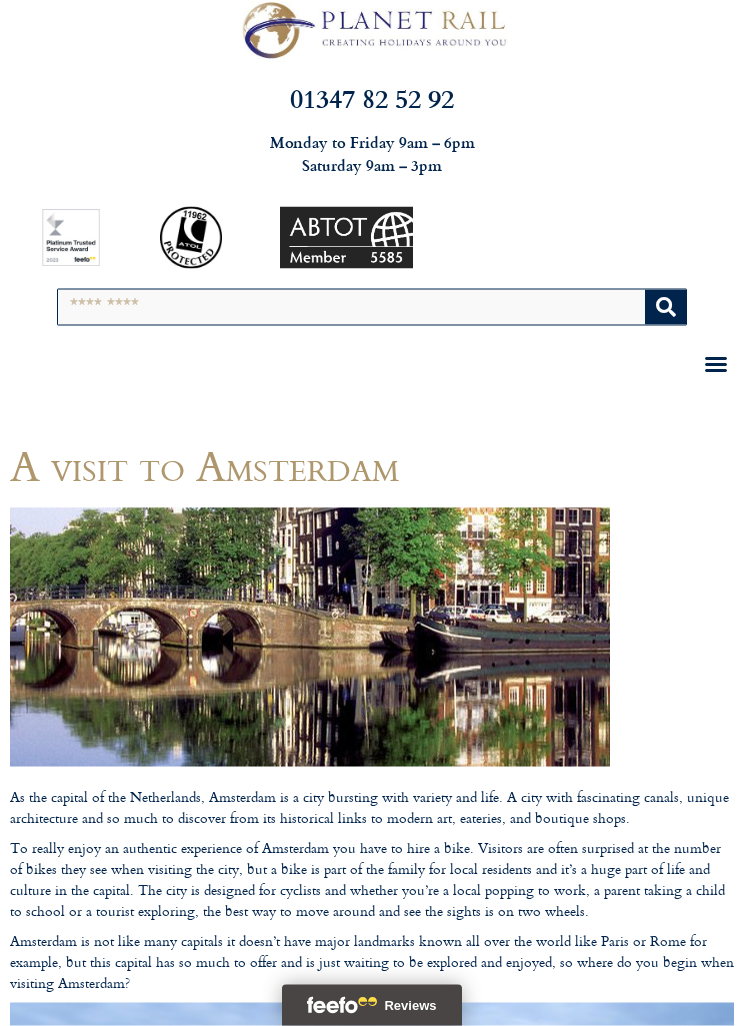 scroll, scrollTop: 0, scrollLeft: 0, axis: both 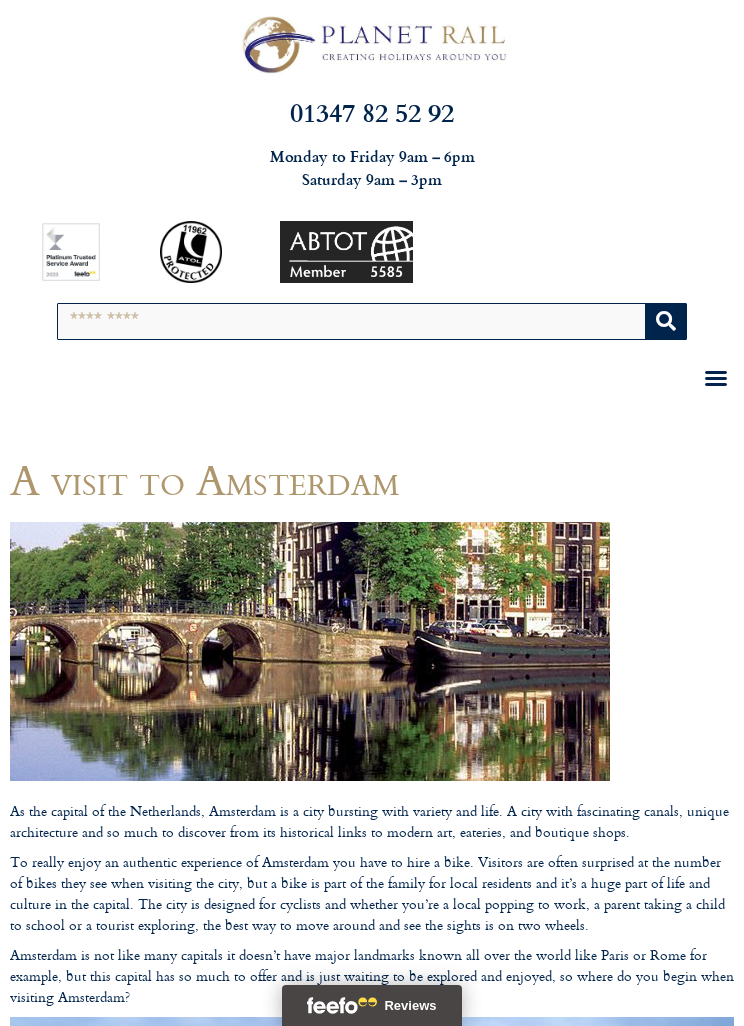 click on "Search" at bounding box center (352, 321) 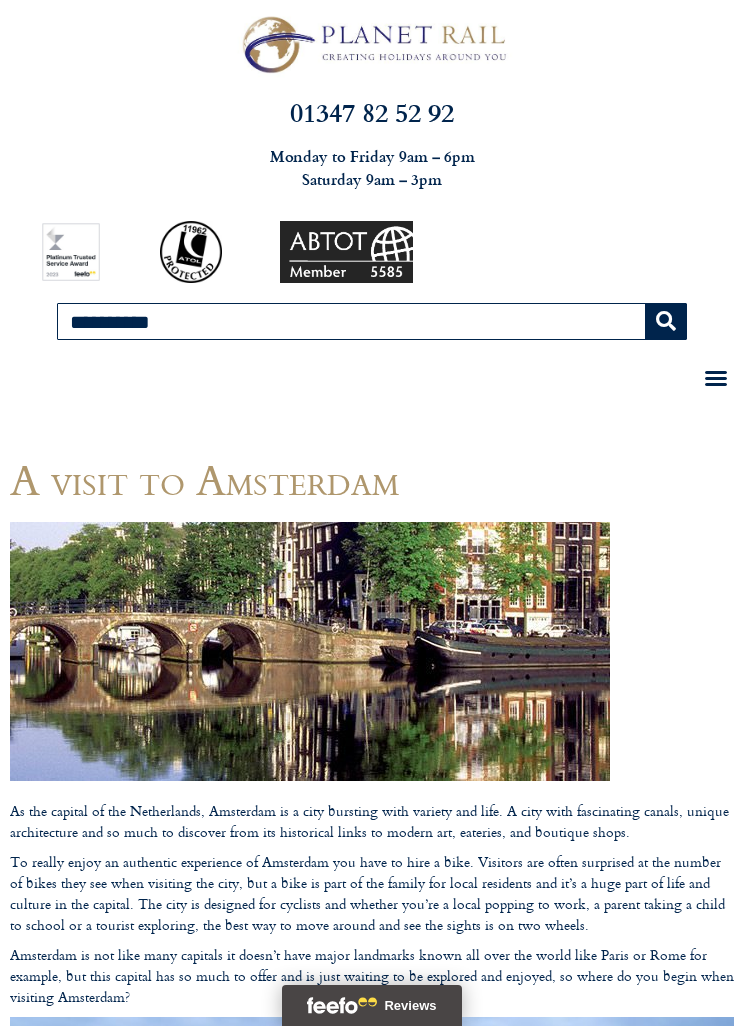 type on "*********" 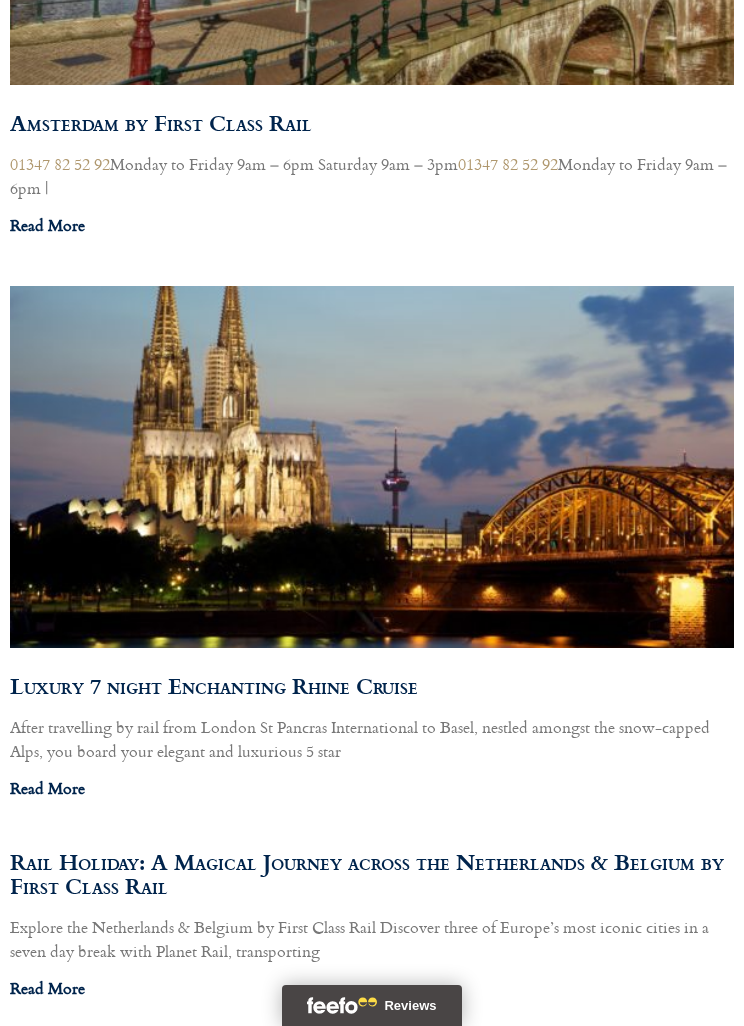 scroll, scrollTop: 5897, scrollLeft: 0, axis: vertical 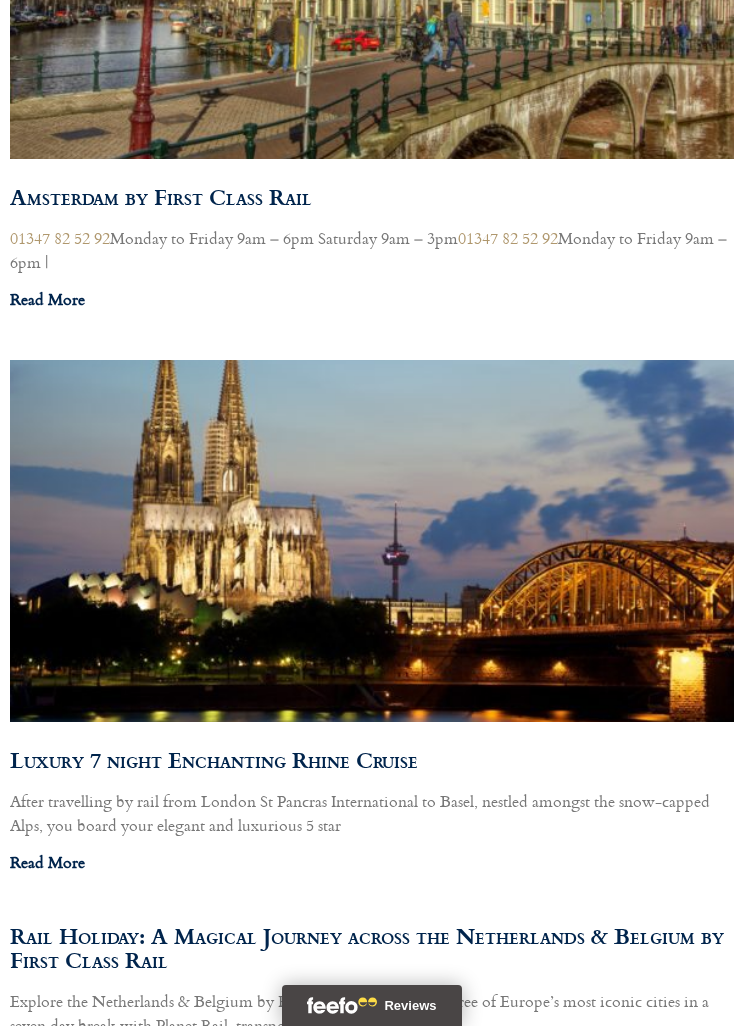 click on "Amsterdam by First Class Rail" at bounding box center [161, 196] 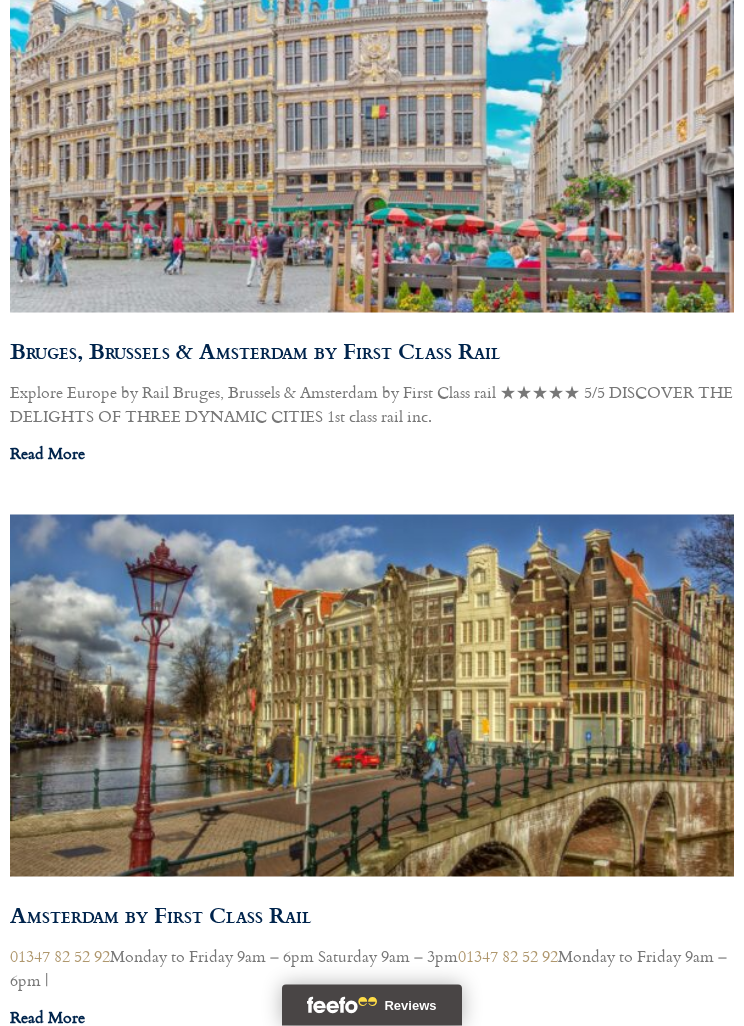 scroll, scrollTop: 5161, scrollLeft: 0, axis: vertical 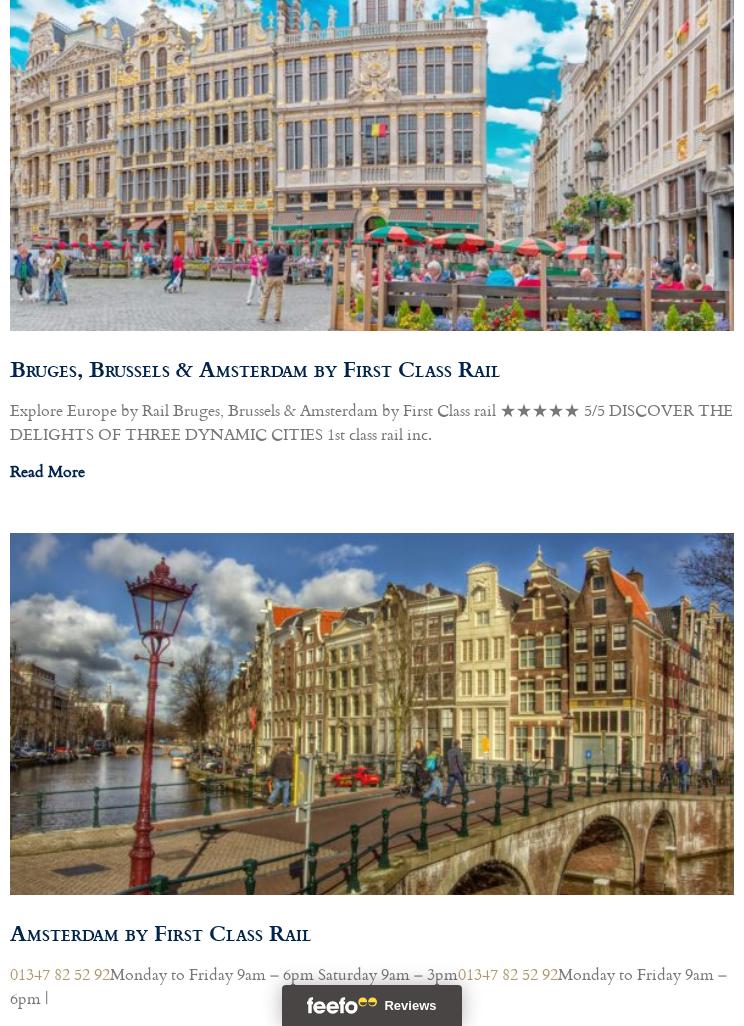 click on "Bruges, Brussels & Amsterdam by First Class Rail" at bounding box center (255, 368) 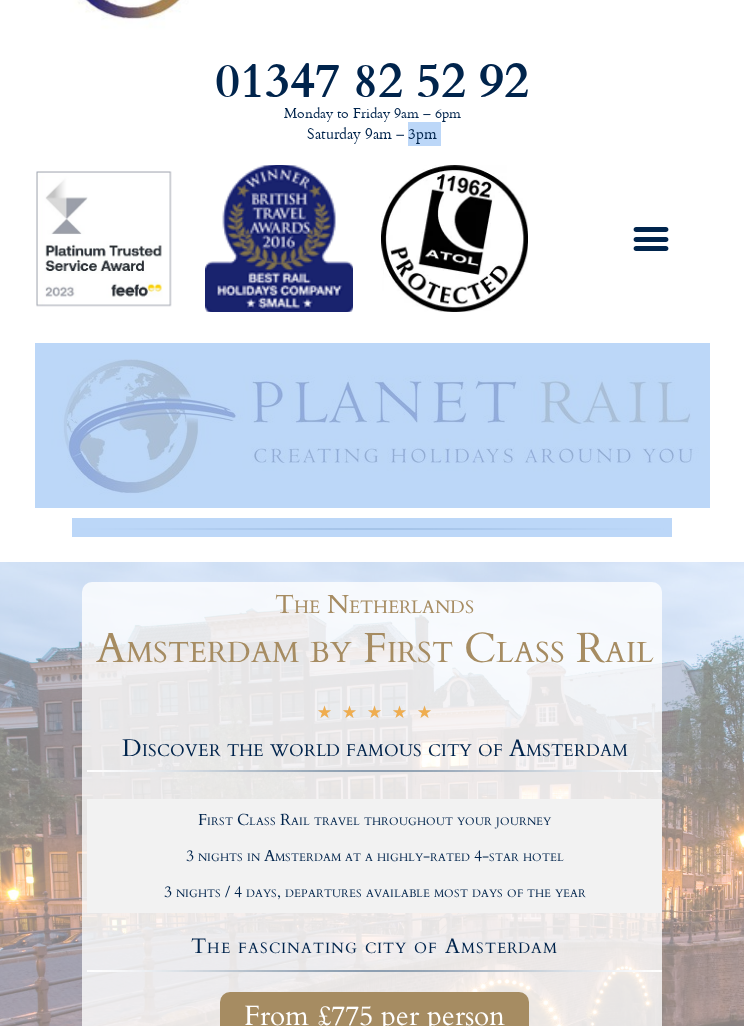 scroll, scrollTop: 0, scrollLeft: 0, axis: both 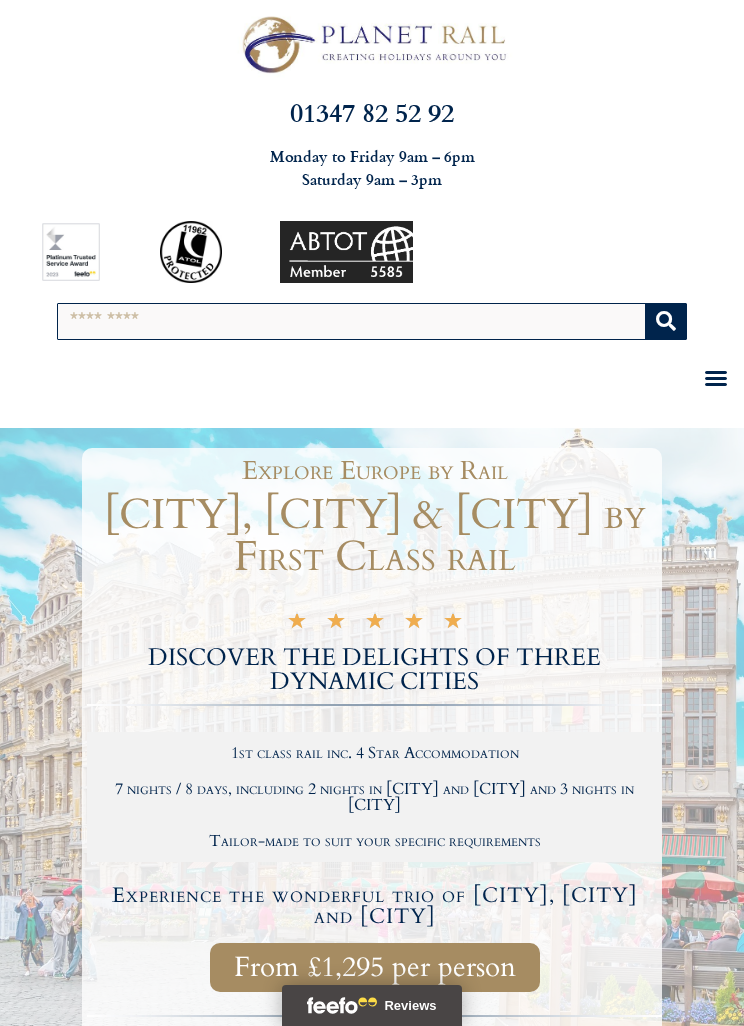 click on "Search" at bounding box center [352, 321] 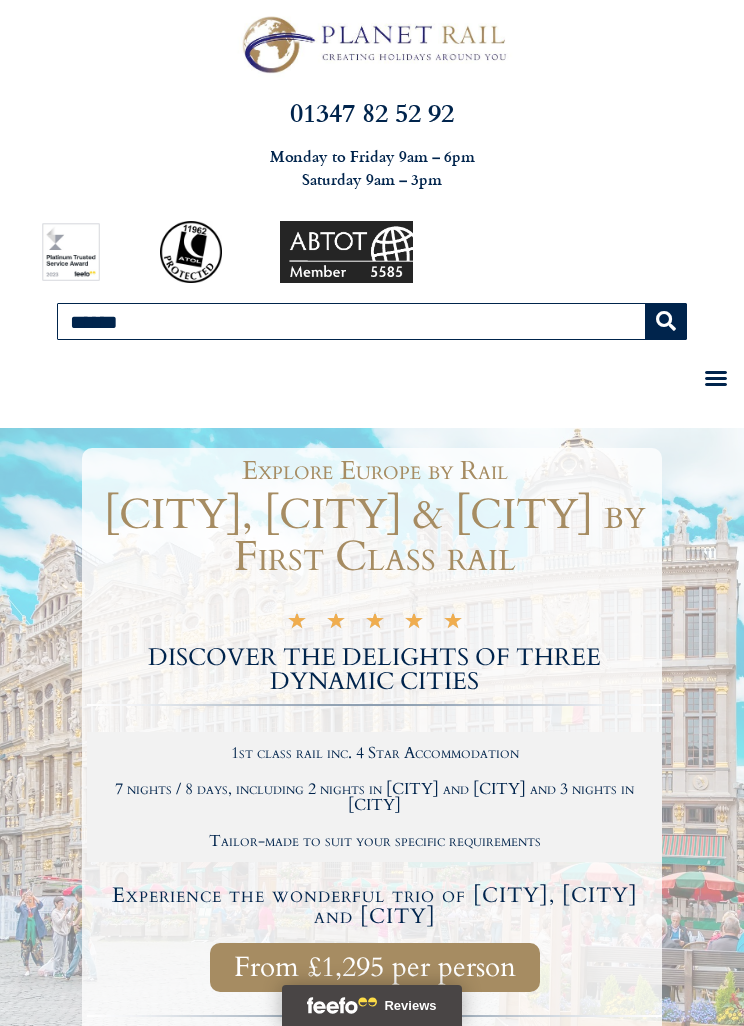 type on "******" 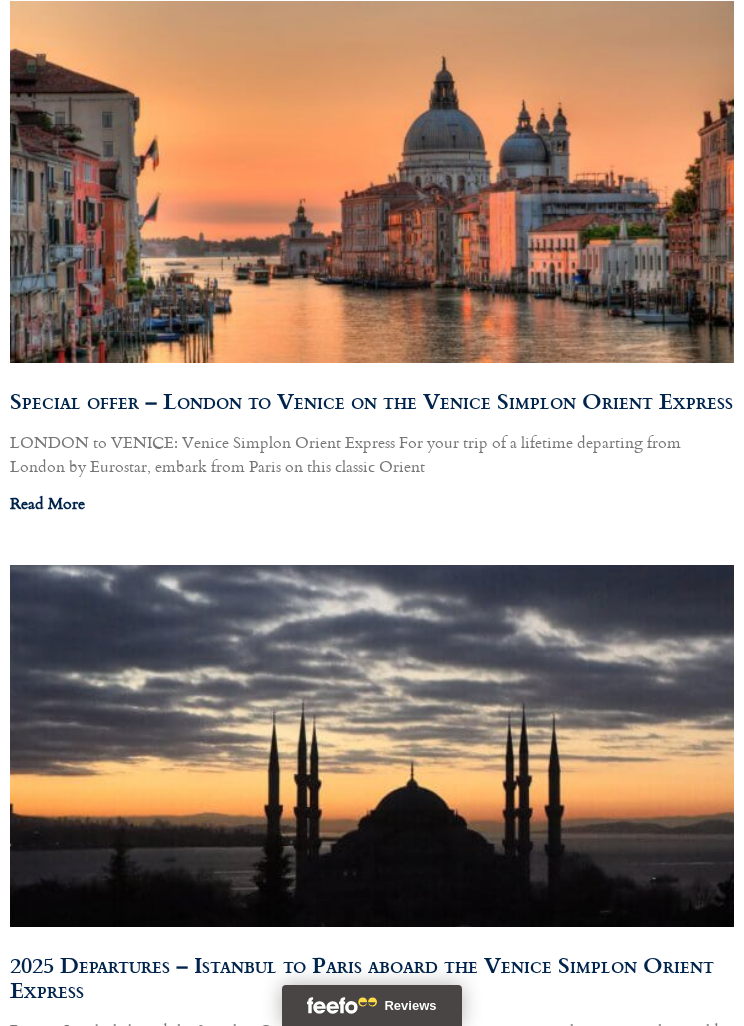 scroll, scrollTop: 1064, scrollLeft: 0, axis: vertical 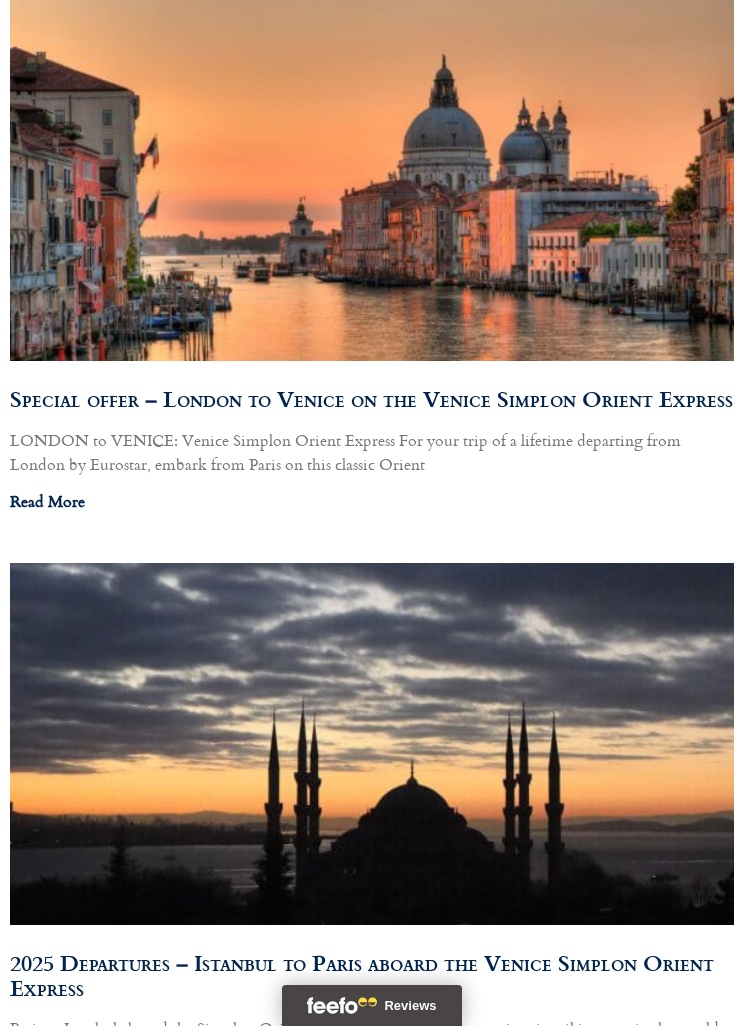 click at bounding box center (369, 742) 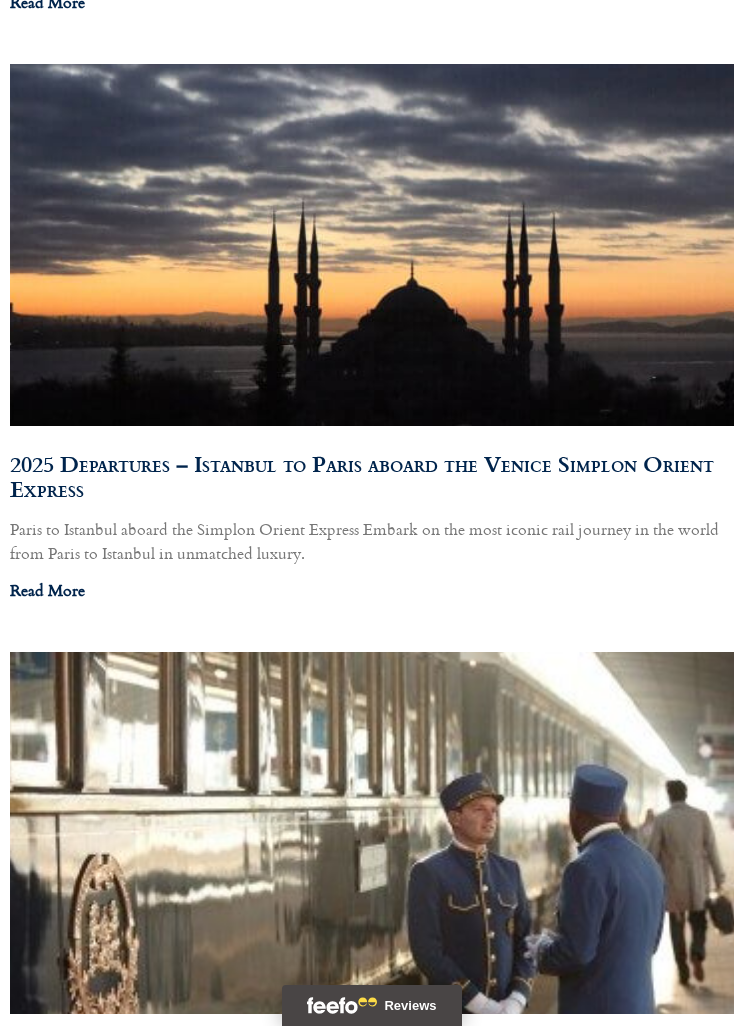 scroll, scrollTop: 1694, scrollLeft: 0, axis: vertical 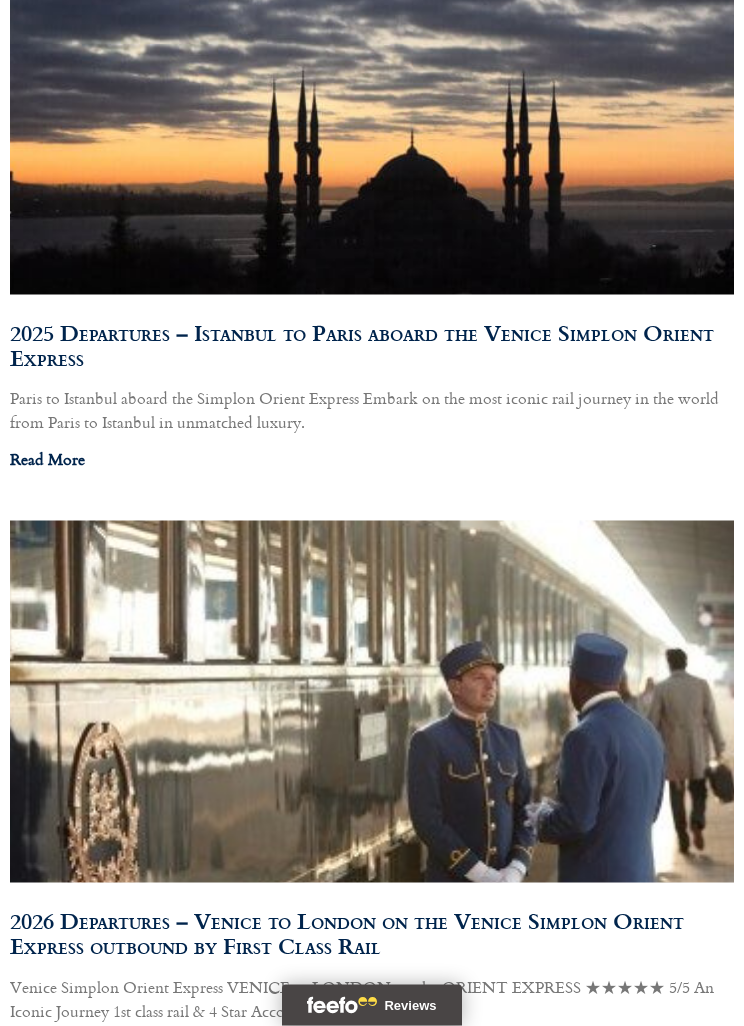 click on "2025 Departures – Istanbul to Paris aboard the Venice Simplon Orient Express" at bounding box center [362, 345] 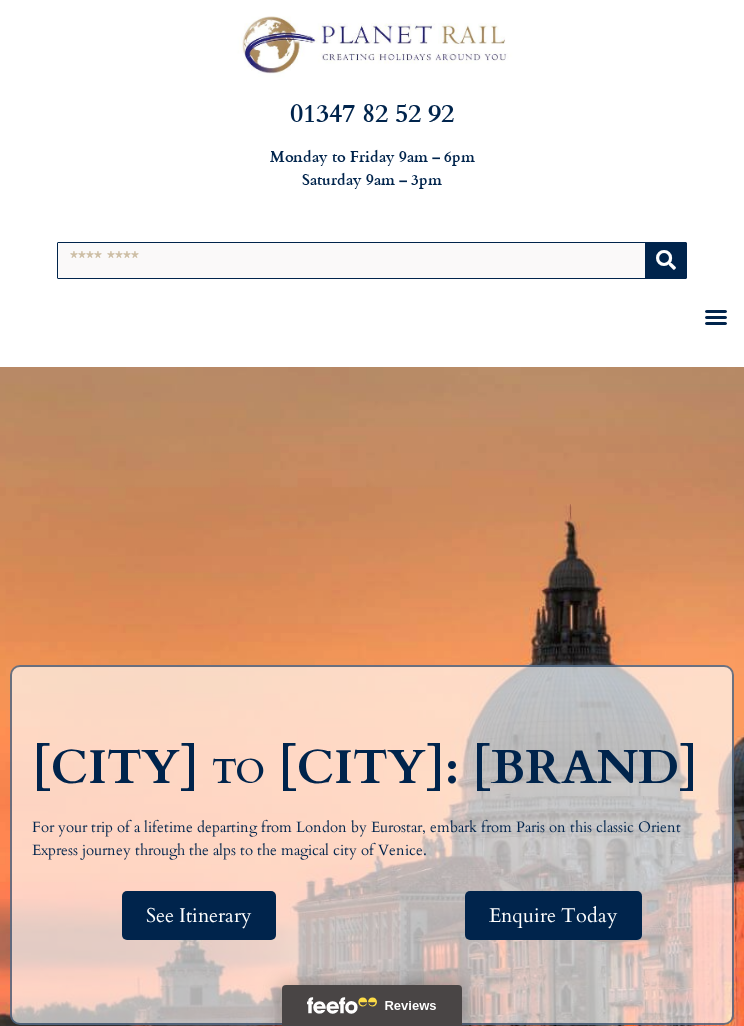 scroll, scrollTop: 0, scrollLeft: 0, axis: both 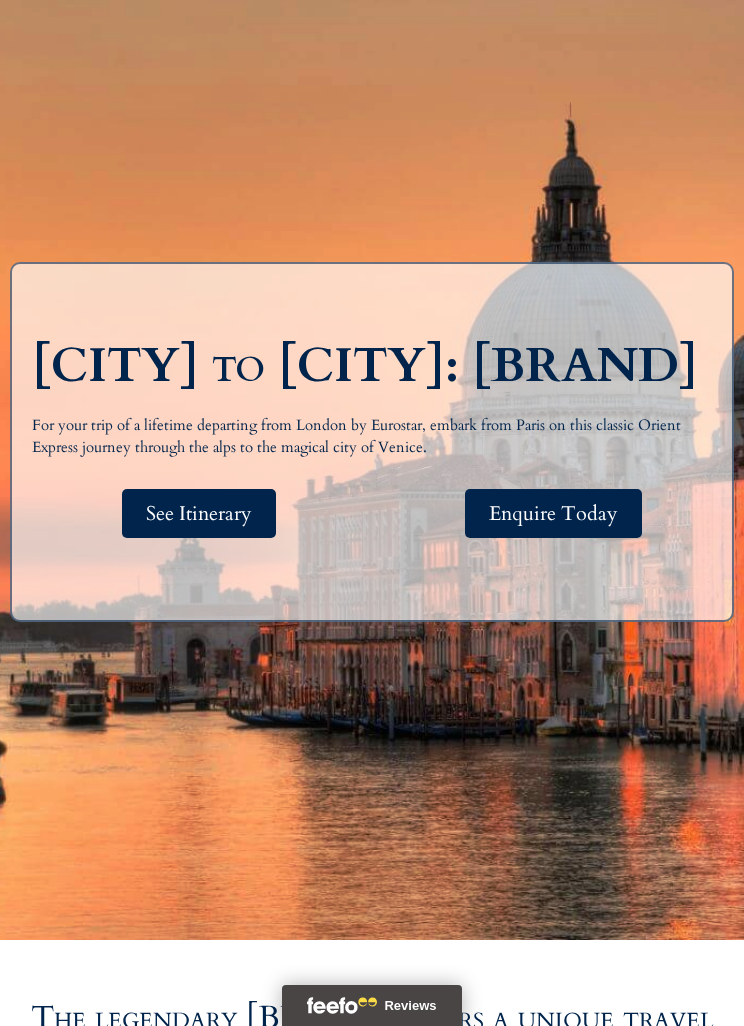 click on "See Itinerary" at bounding box center (199, 513) 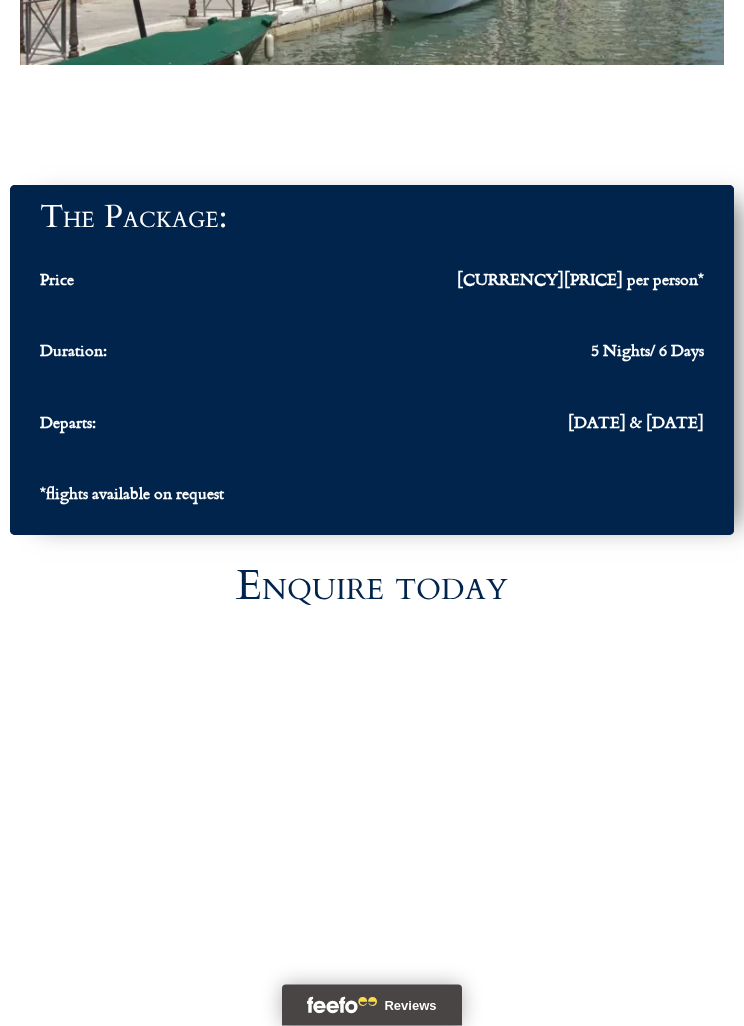 scroll, scrollTop: 9547, scrollLeft: 0, axis: vertical 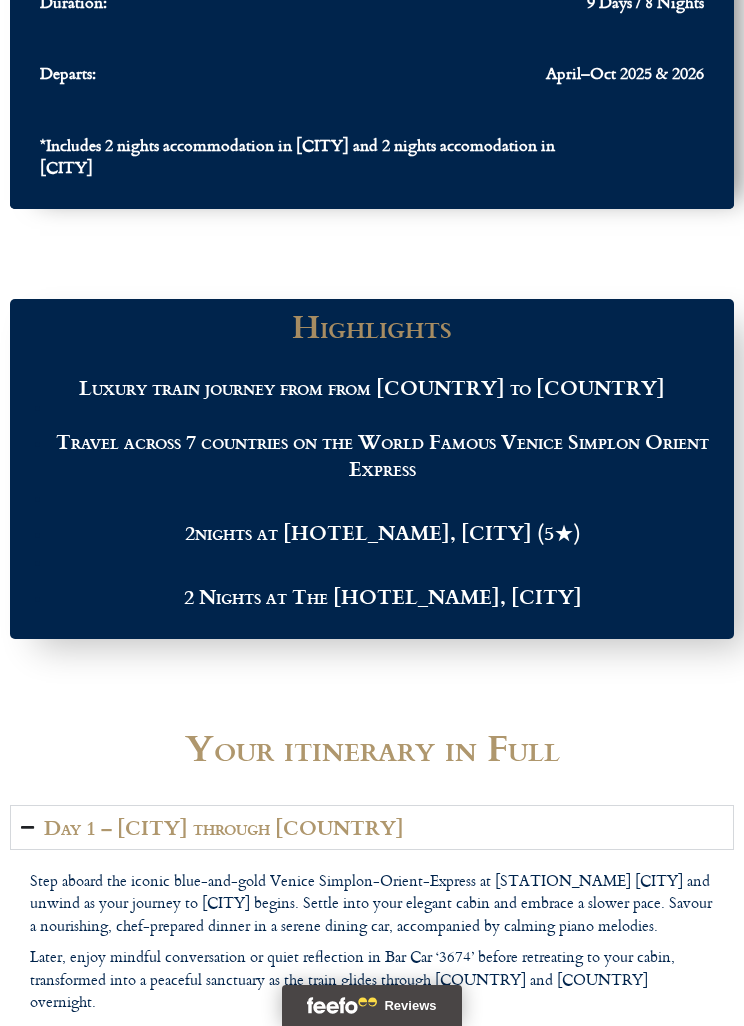 click on "Day 1 – [CITY] through [COUNTRY]" at bounding box center [372, 827] 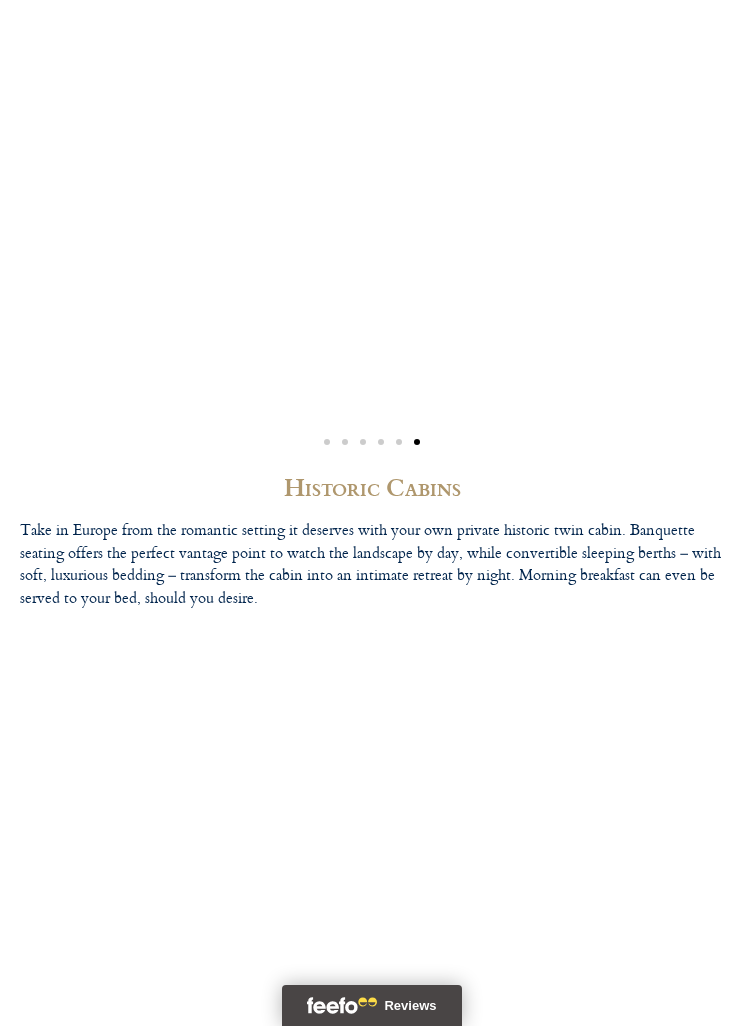 scroll, scrollTop: 6721, scrollLeft: 0, axis: vertical 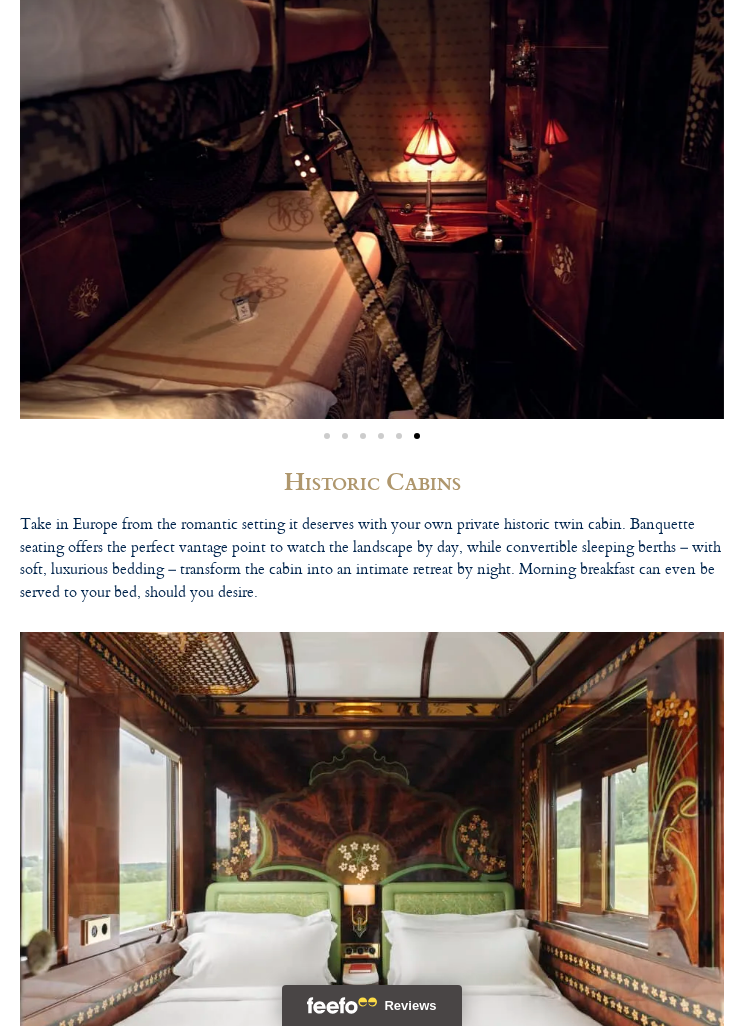 click at bounding box center [372, 434] 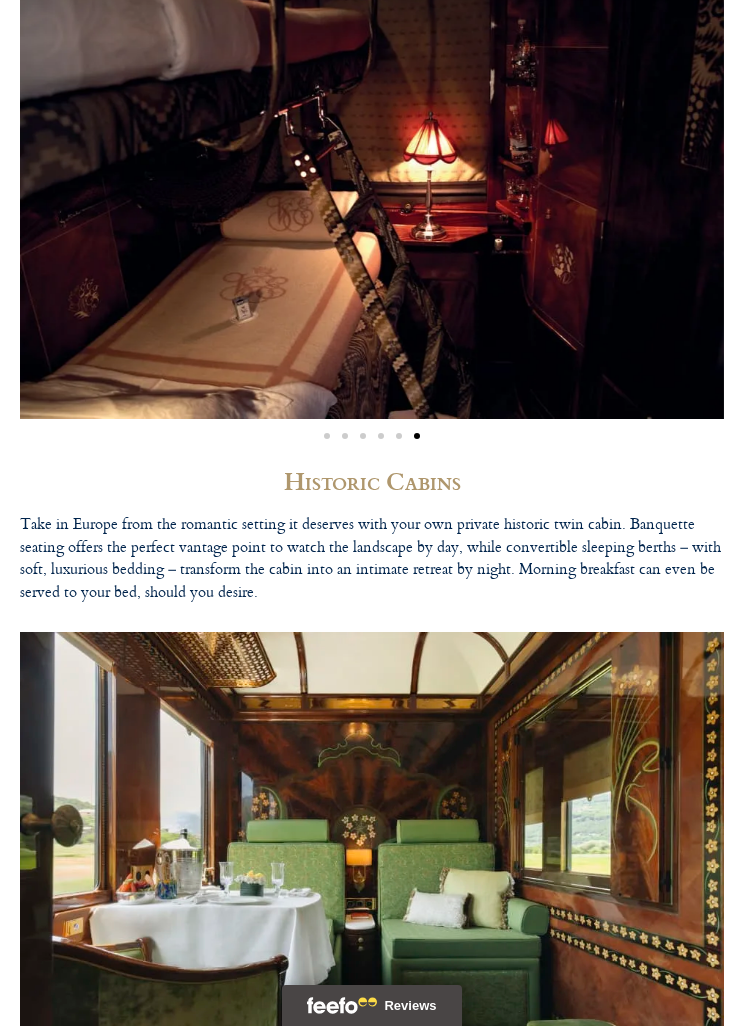click at bounding box center [372, 434] 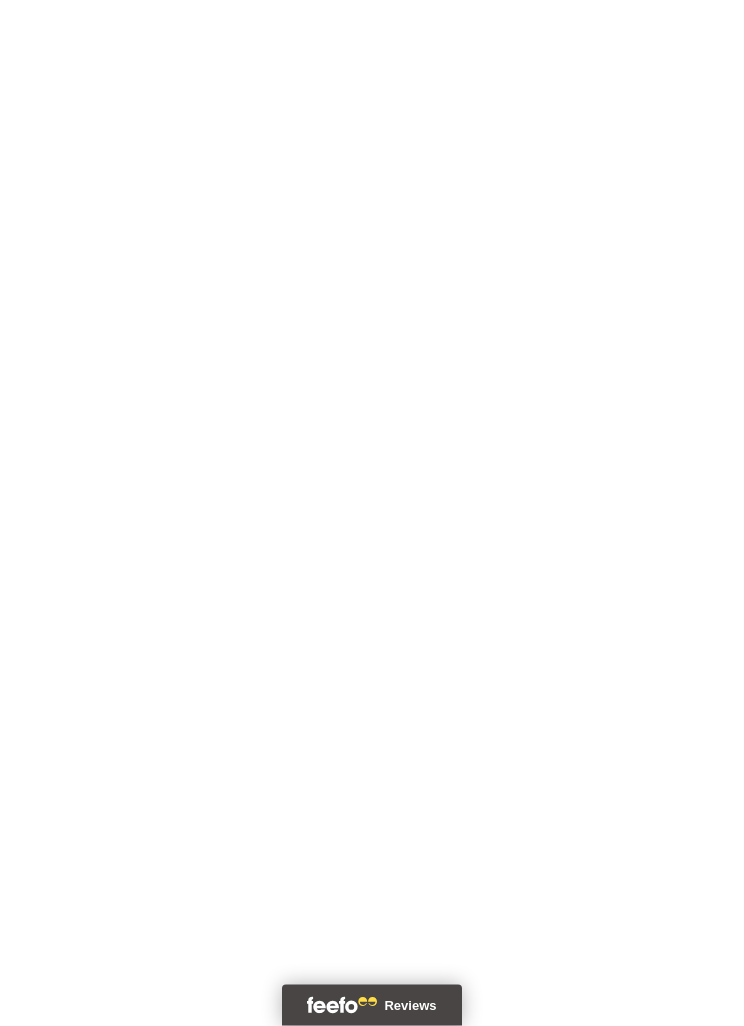 scroll, scrollTop: 9075, scrollLeft: 0, axis: vertical 